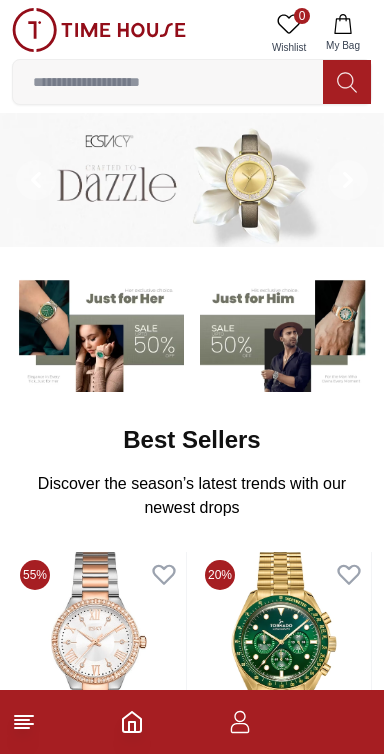 scroll, scrollTop: 0, scrollLeft: 0, axis: both 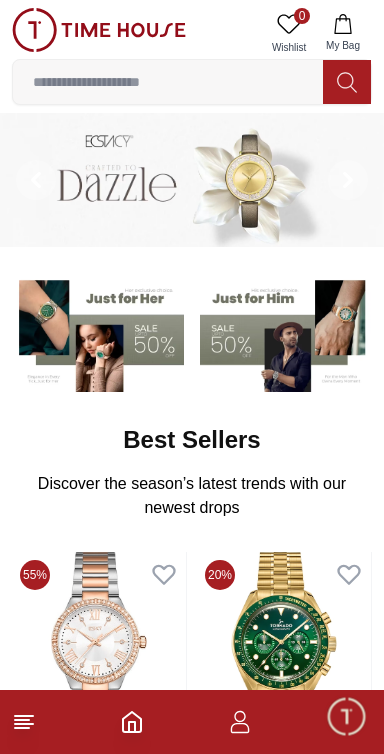 click 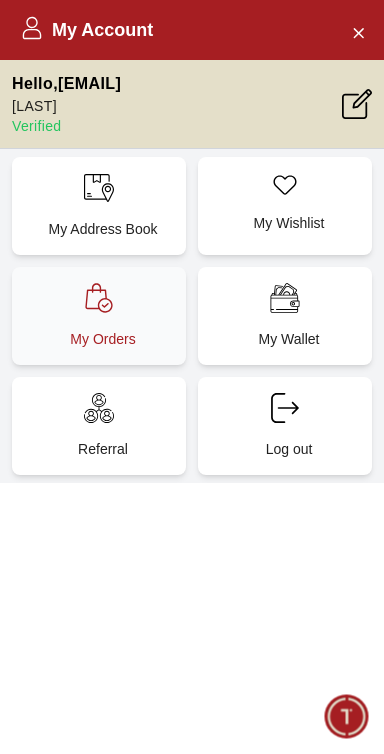 click on "My Orders" at bounding box center (99, 316) 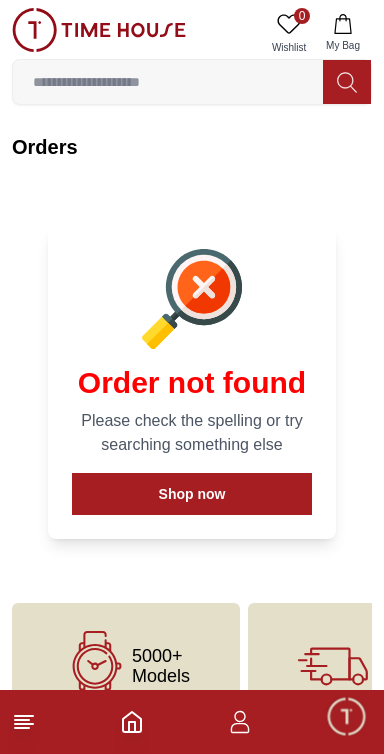 scroll, scrollTop: 53, scrollLeft: 0, axis: vertical 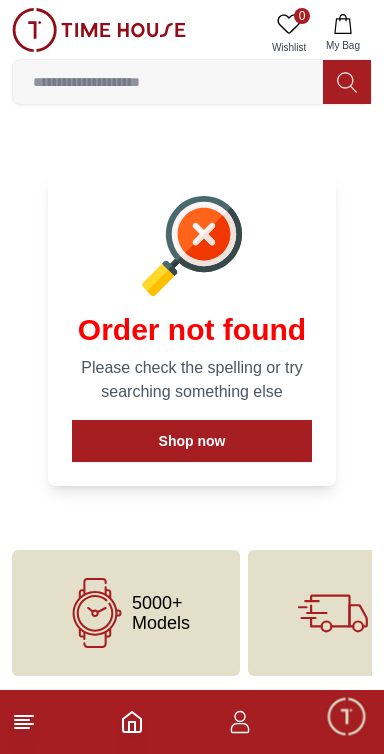 click 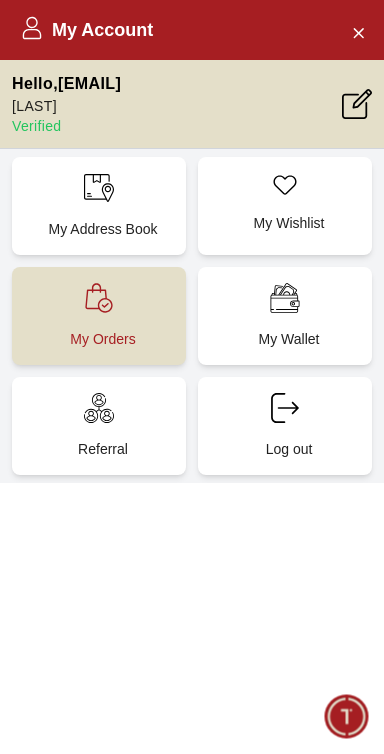 click on "My Orders" at bounding box center (103, 339) 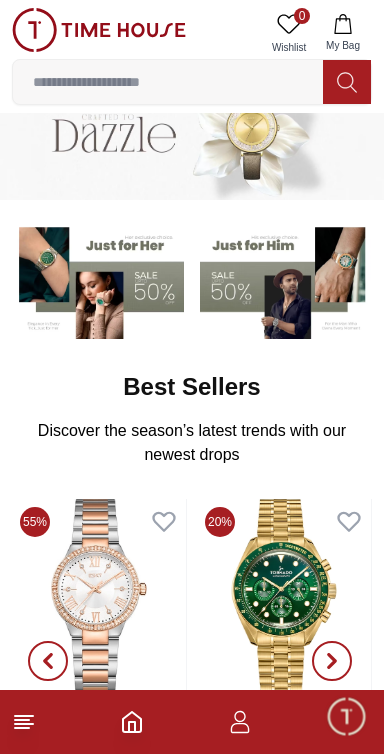 scroll, scrollTop: 0, scrollLeft: 0, axis: both 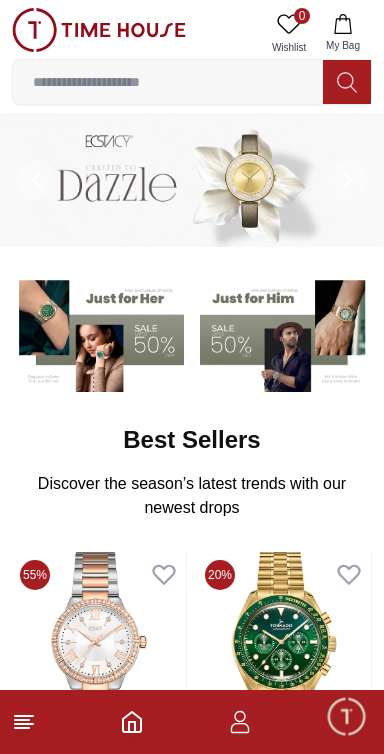 click 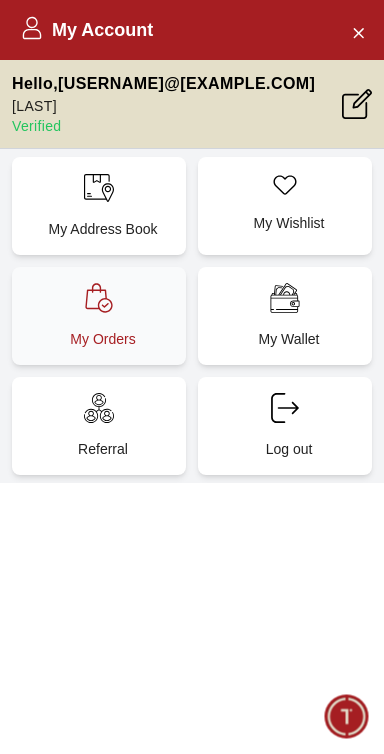 click on "My Orders" at bounding box center (99, 316) 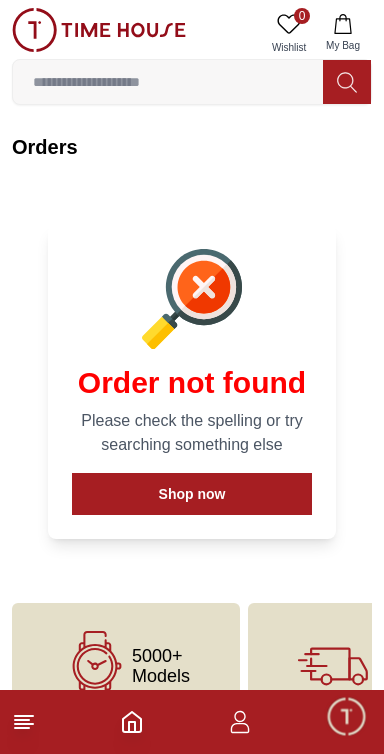 scroll, scrollTop: 53, scrollLeft: 0, axis: vertical 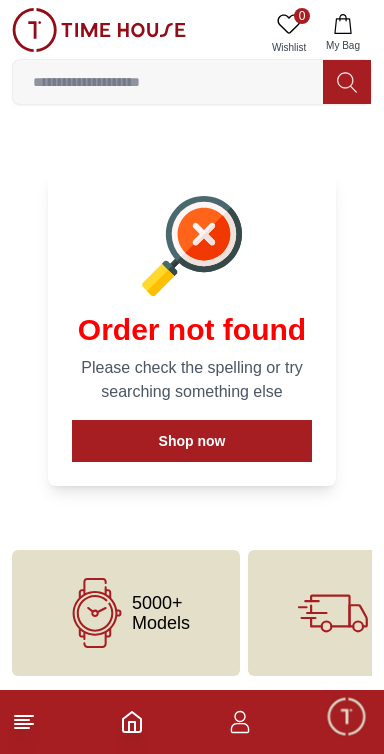 click 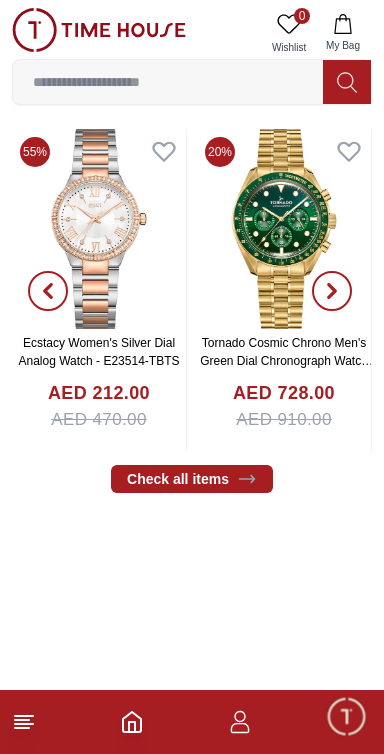 scroll, scrollTop: 493, scrollLeft: 0, axis: vertical 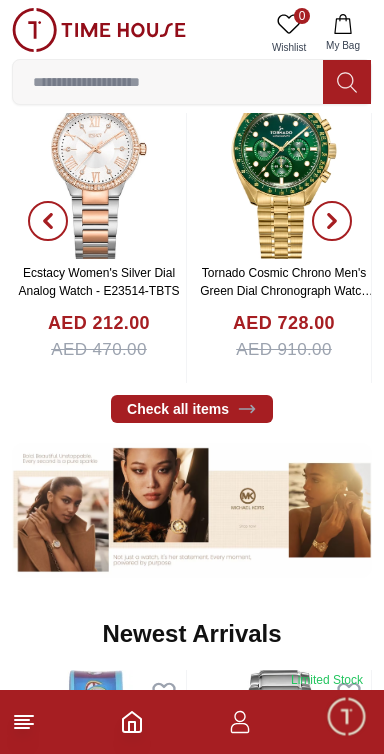 click 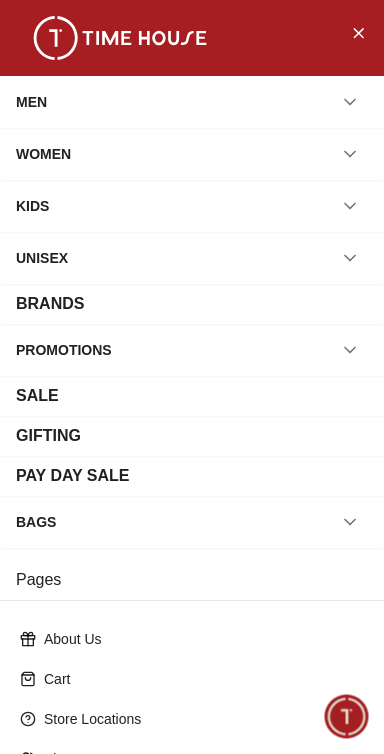 scroll, scrollTop: 270, scrollLeft: 0, axis: vertical 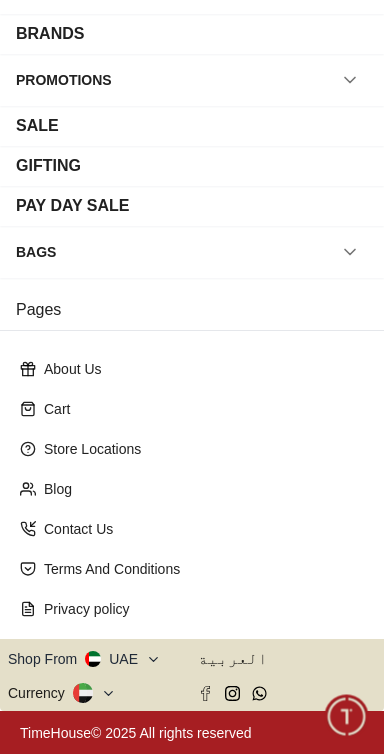 click on "Shop From UAE" at bounding box center (84, 659) 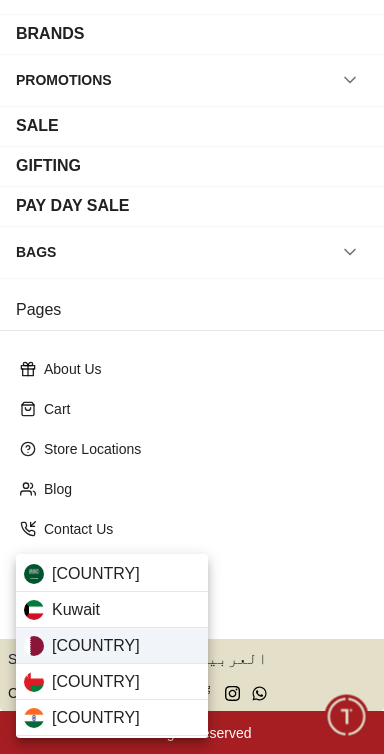 click on "Qatar" at bounding box center [112, 646] 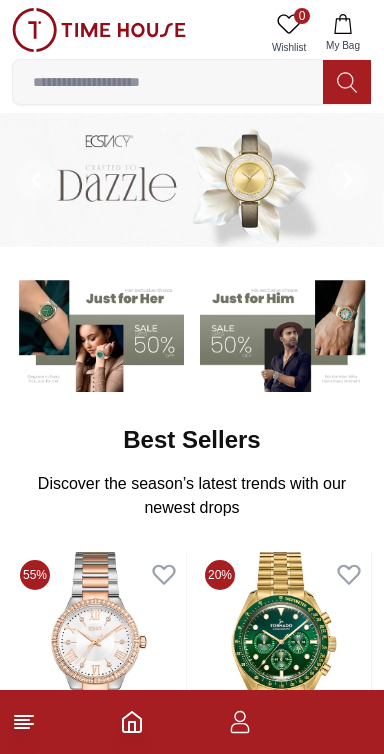 scroll, scrollTop: 0, scrollLeft: 0, axis: both 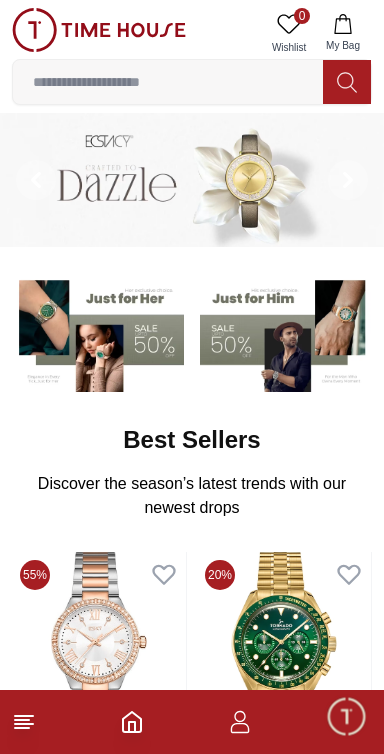 click 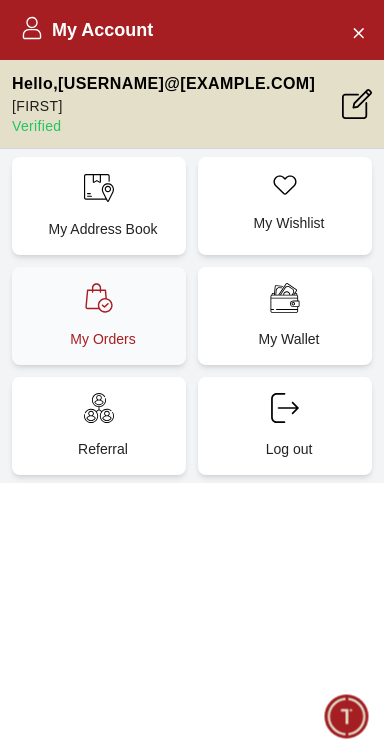 click on "My Orders" at bounding box center (103, 339) 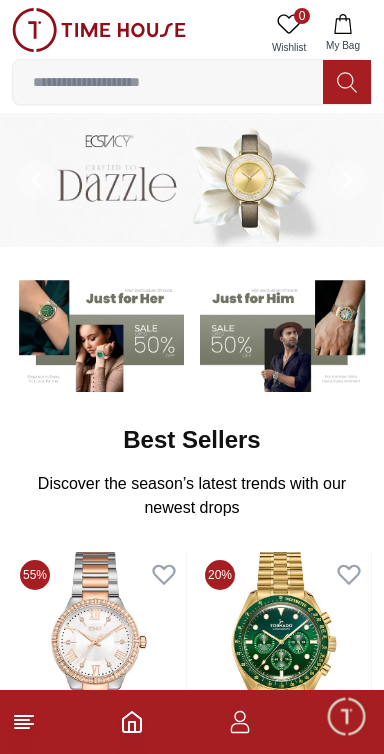 scroll, scrollTop: 519, scrollLeft: 0, axis: vertical 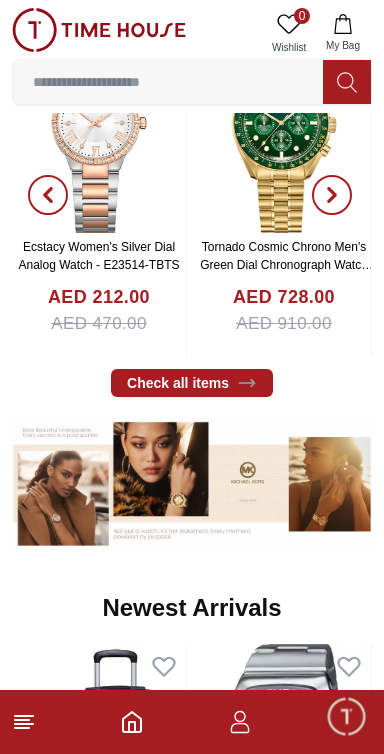 click 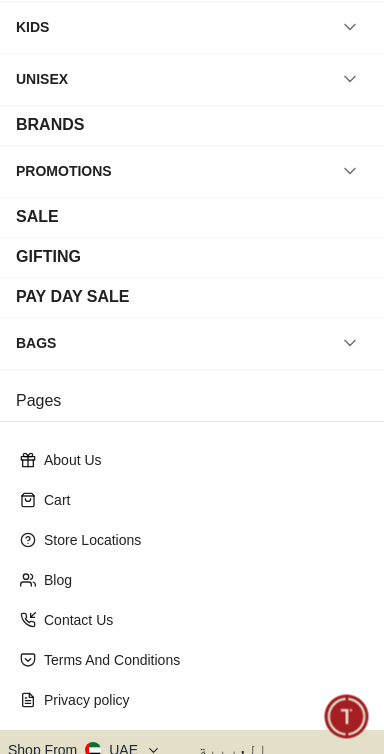 scroll, scrollTop: 270, scrollLeft: 0, axis: vertical 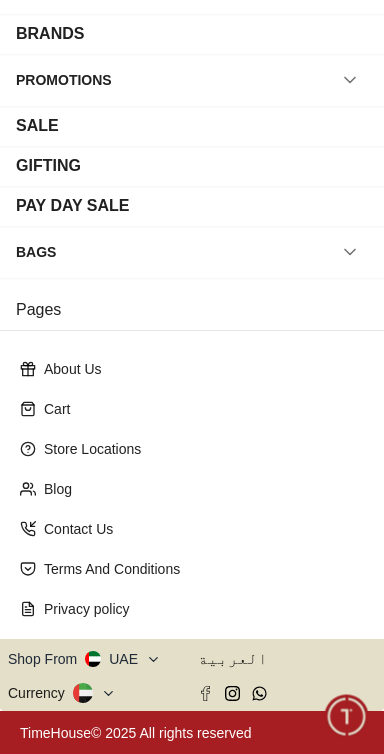 click on "Shop From UAE" at bounding box center [84, 659] 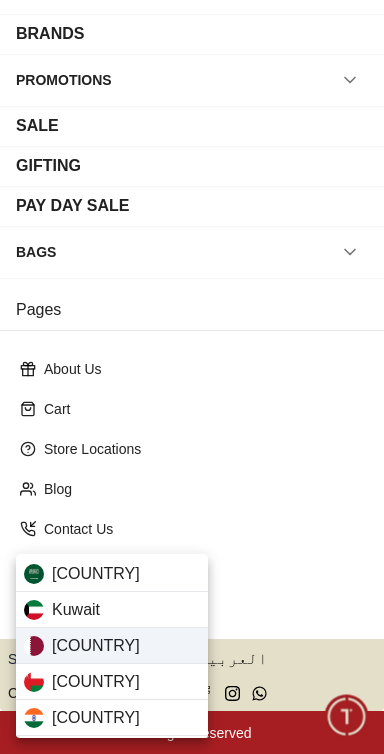 click on "Qatar" at bounding box center (112, 646) 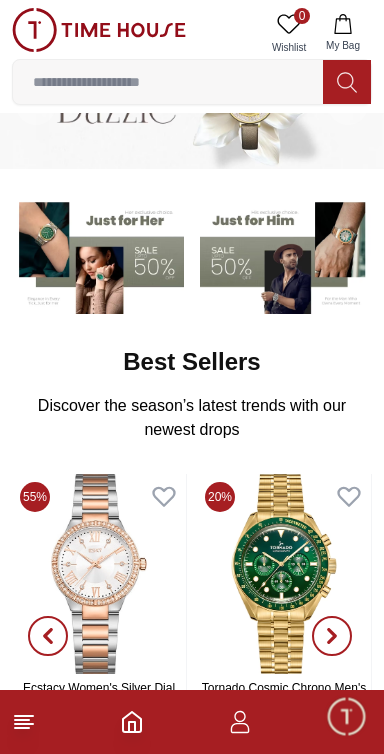 scroll, scrollTop: 278, scrollLeft: 0, axis: vertical 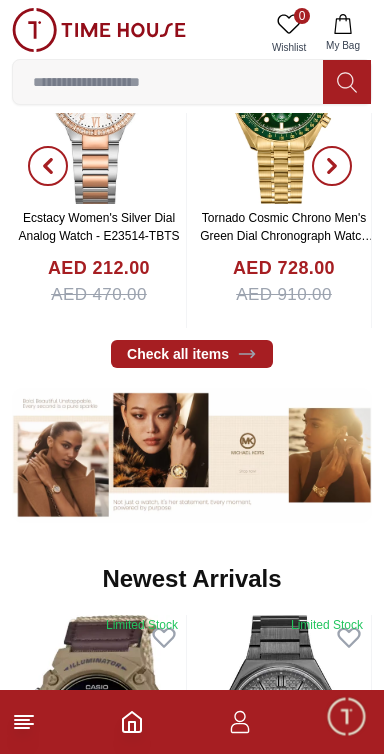 click 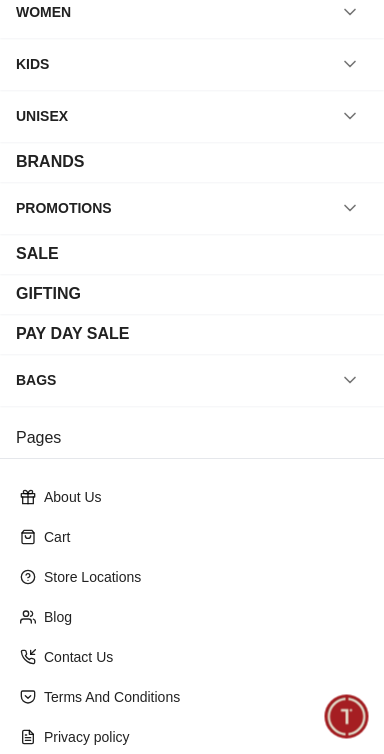 scroll, scrollTop: 270, scrollLeft: 0, axis: vertical 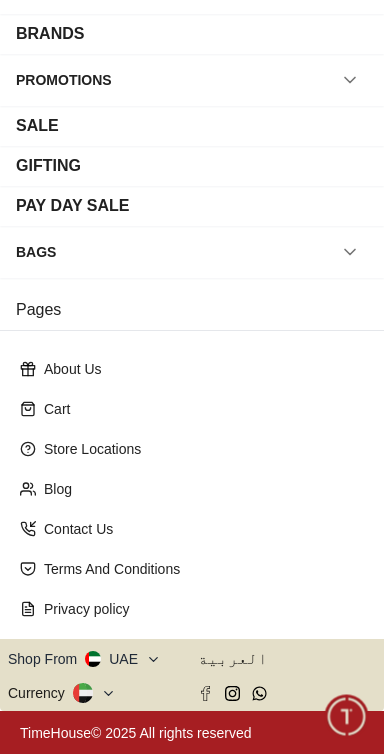 click on "Shop From UAE" at bounding box center [84, 659] 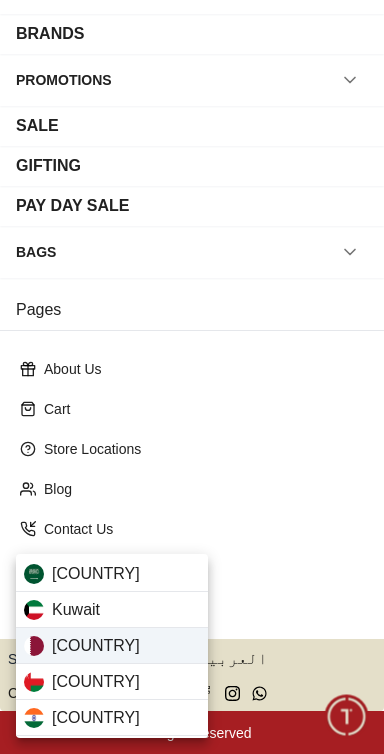 click on "[COUNTRY]" at bounding box center [112, 646] 